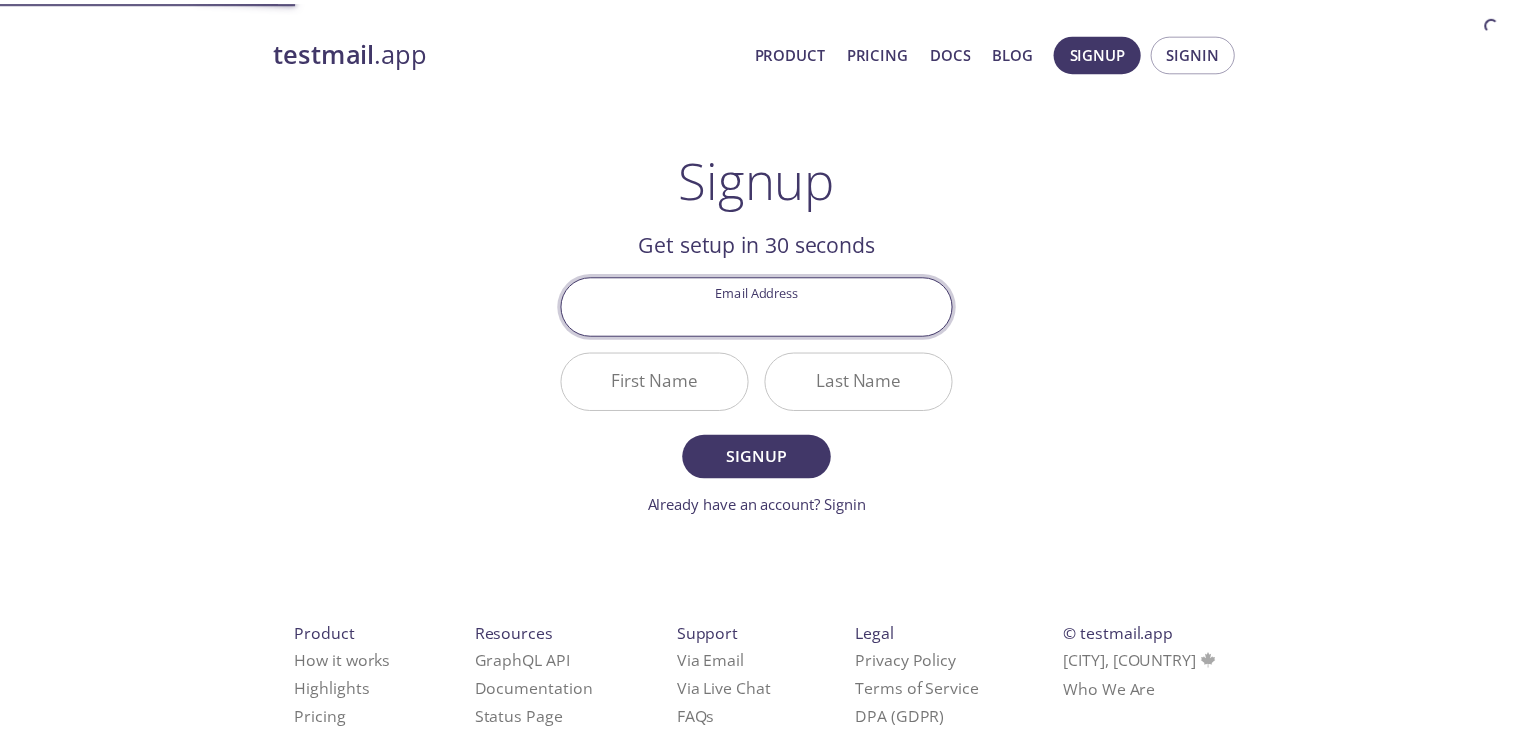 scroll, scrollTop: 0, scrollLeft: 0, axis: both 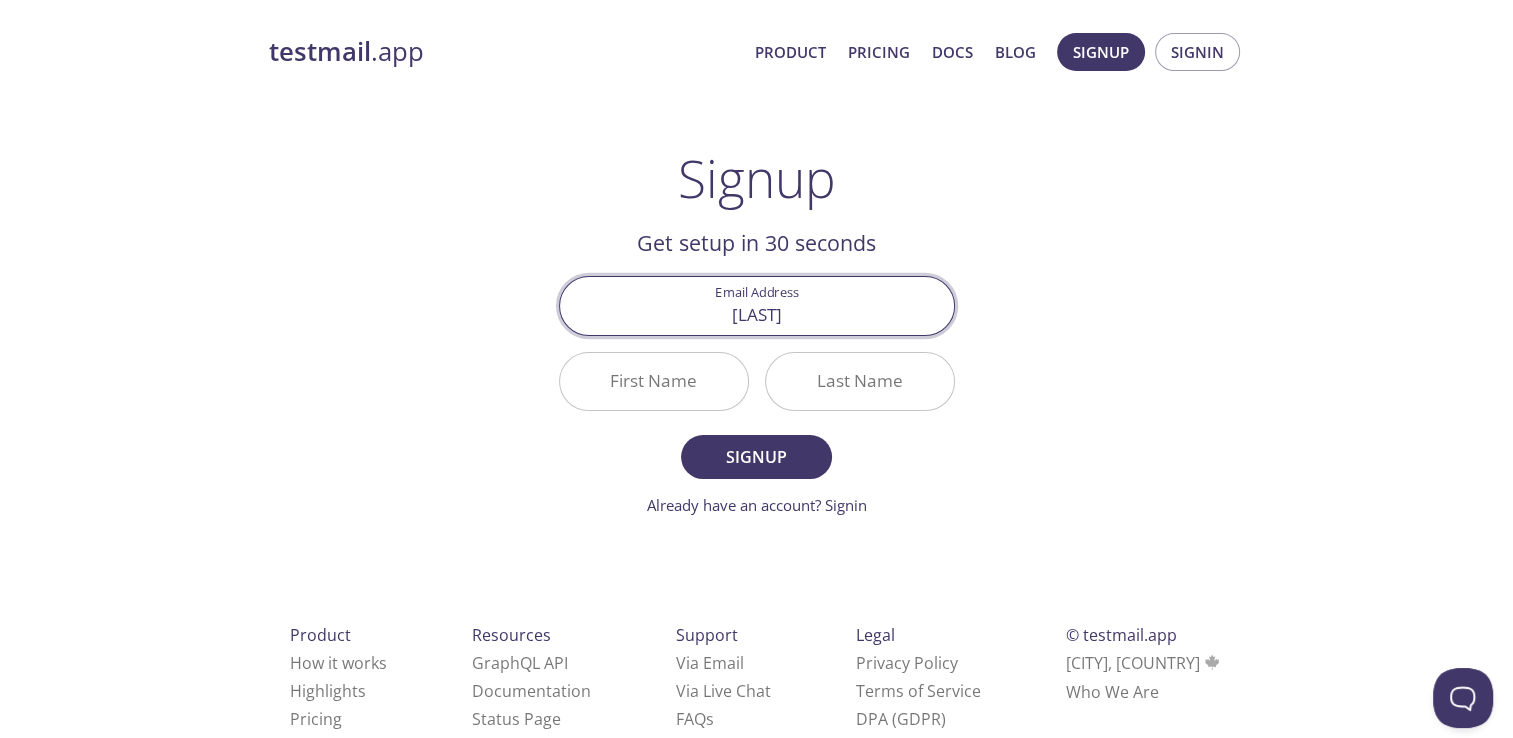 type on "abdullah.aslamlp@hotmail.com" 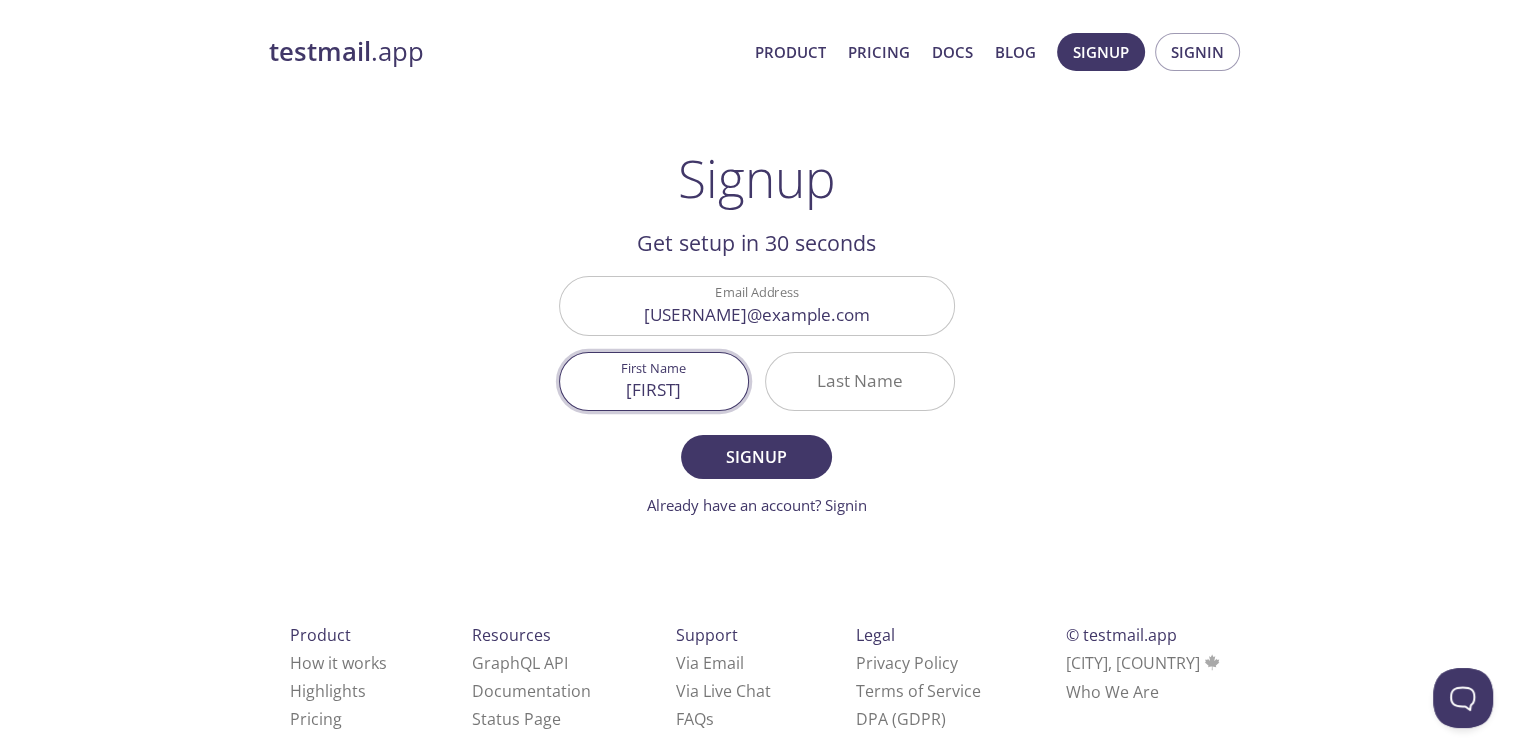 click on "Muhamamd" at bounding box center (654, 381) 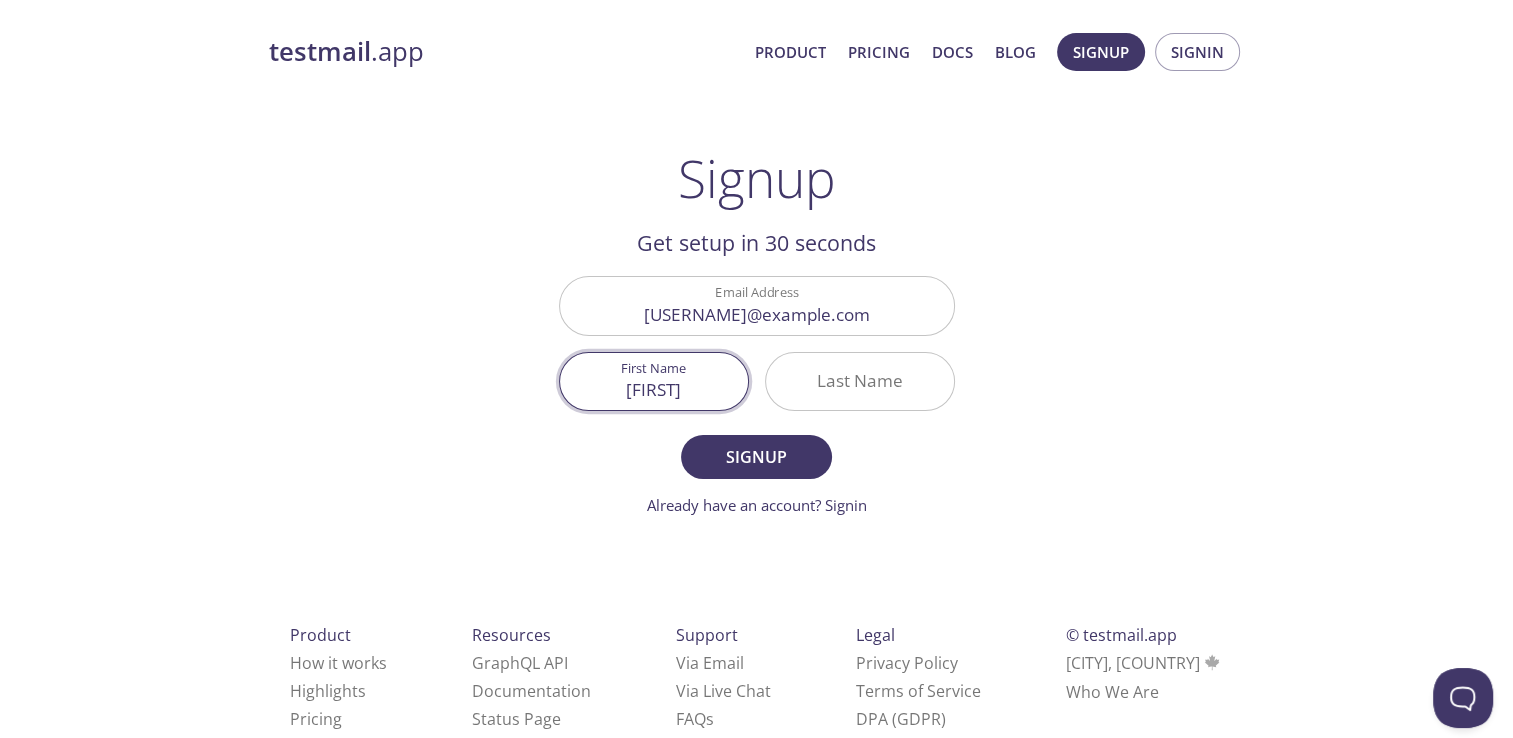 type on "Muhammad" 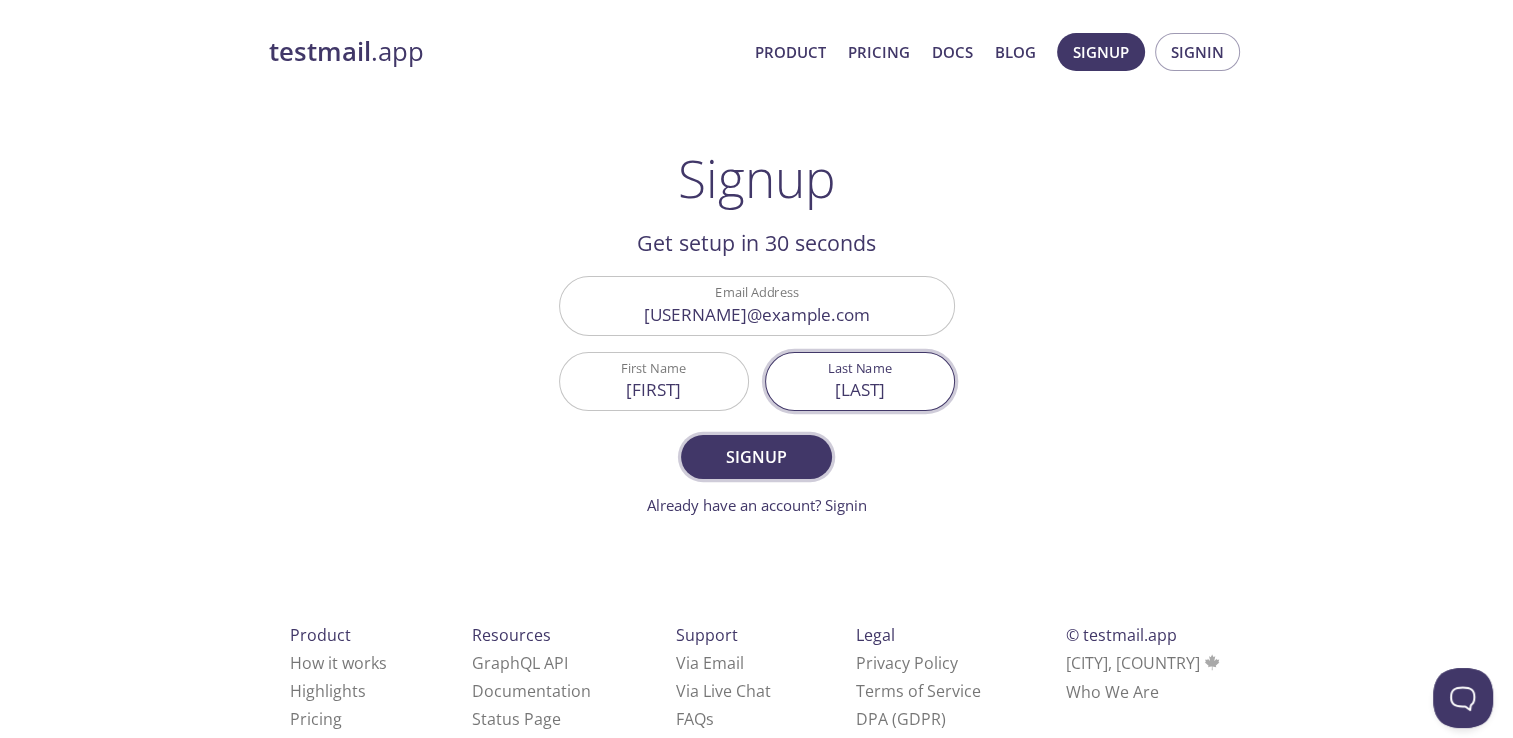 type on "Abdullah" 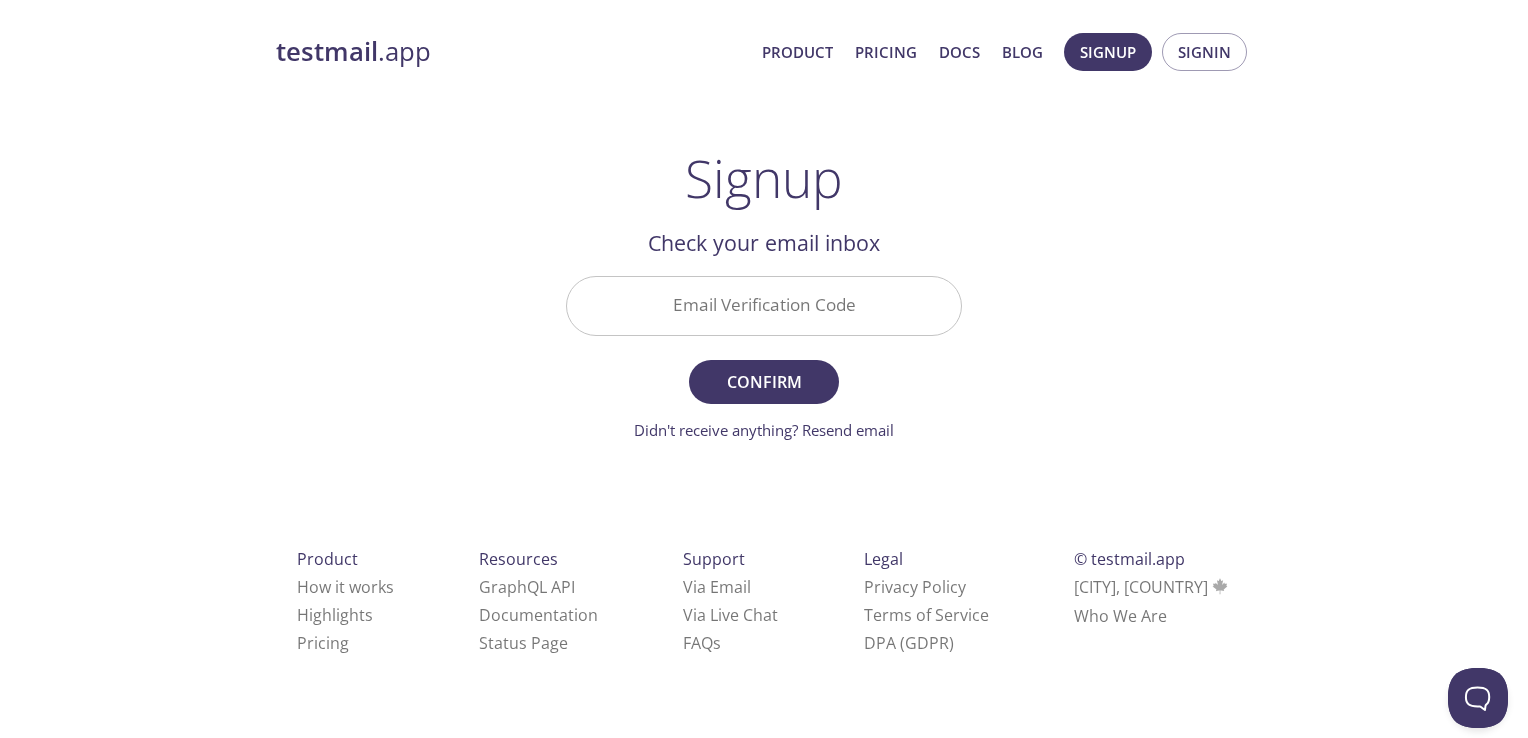 click on "Email Verification Code" at bounding box center (764, 305) 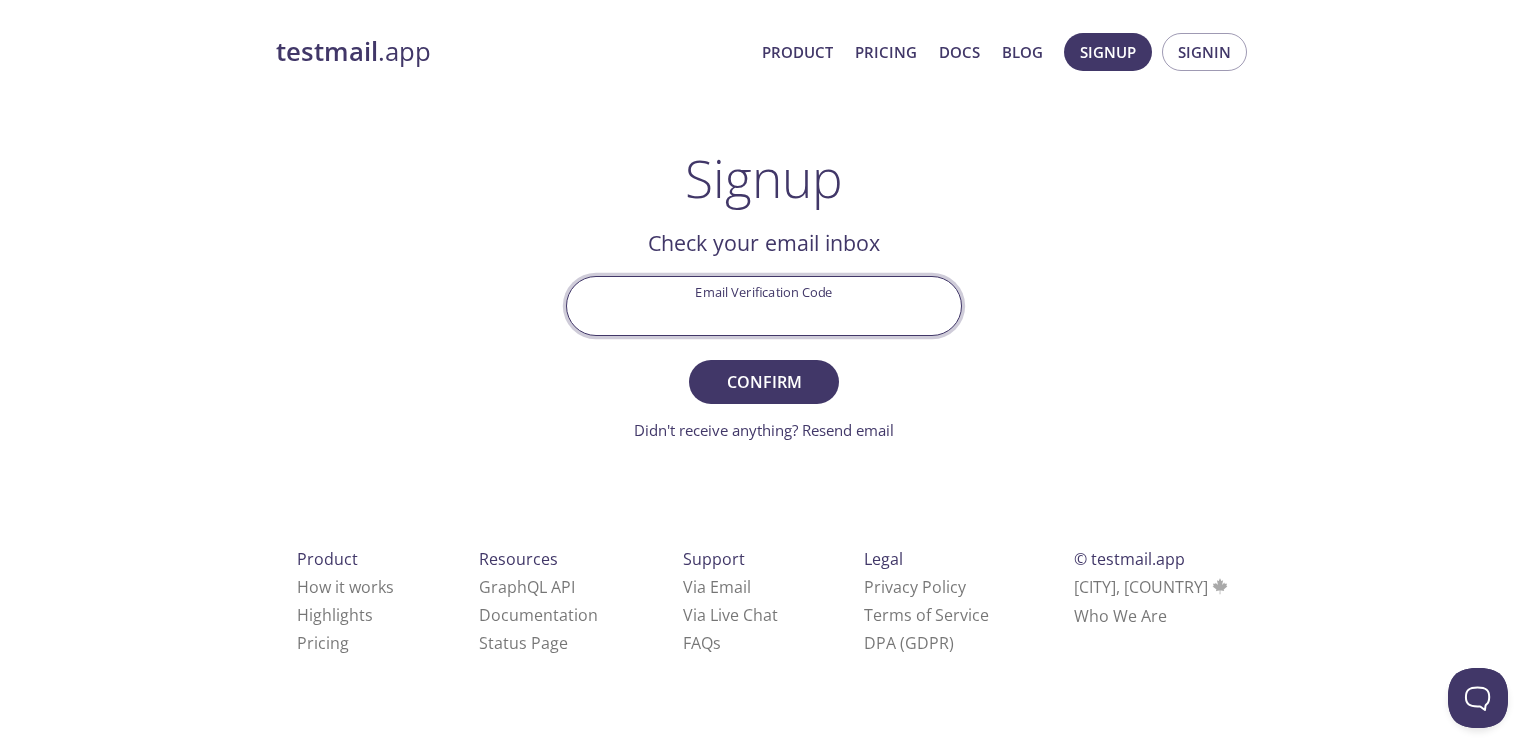 paste on "1533X2U" 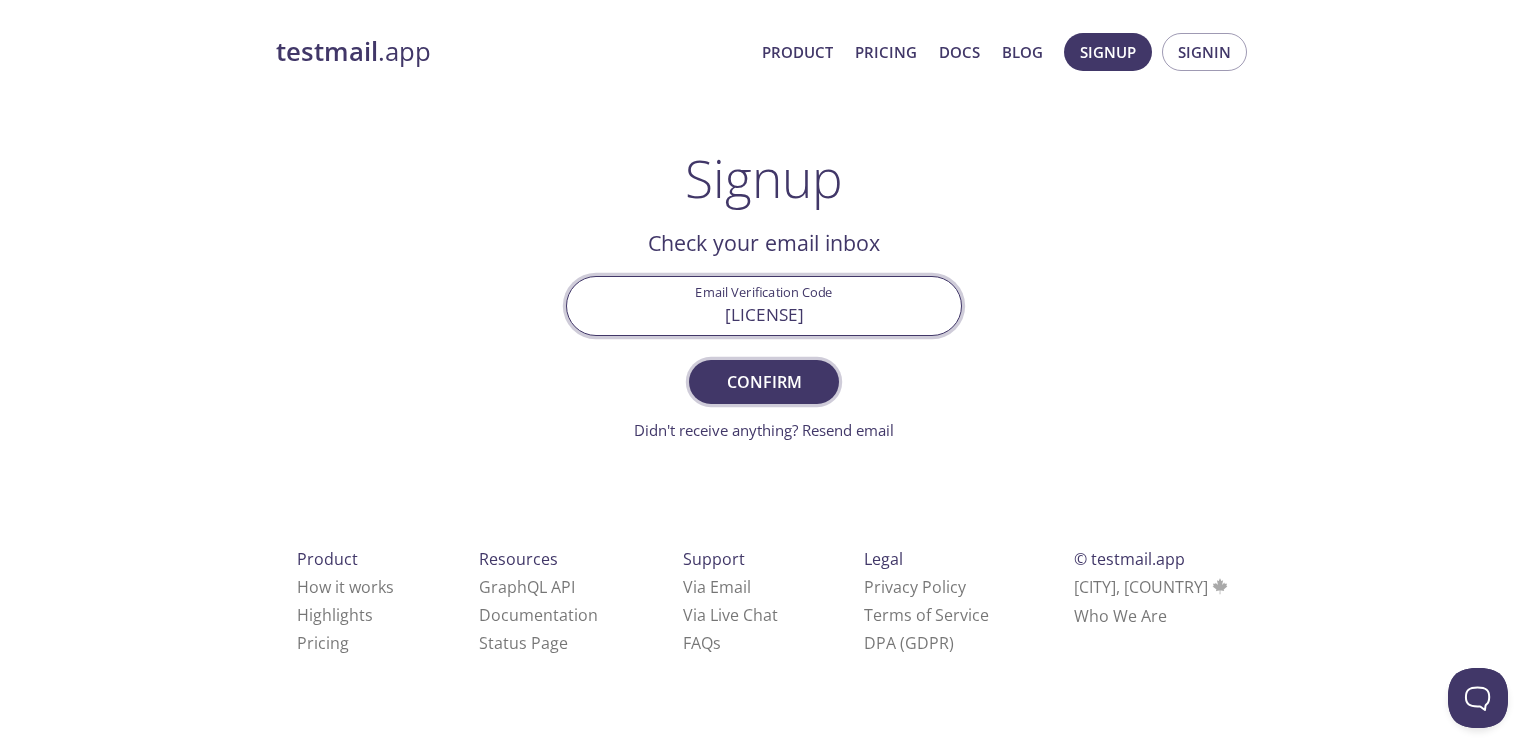 type on "1533X2U" 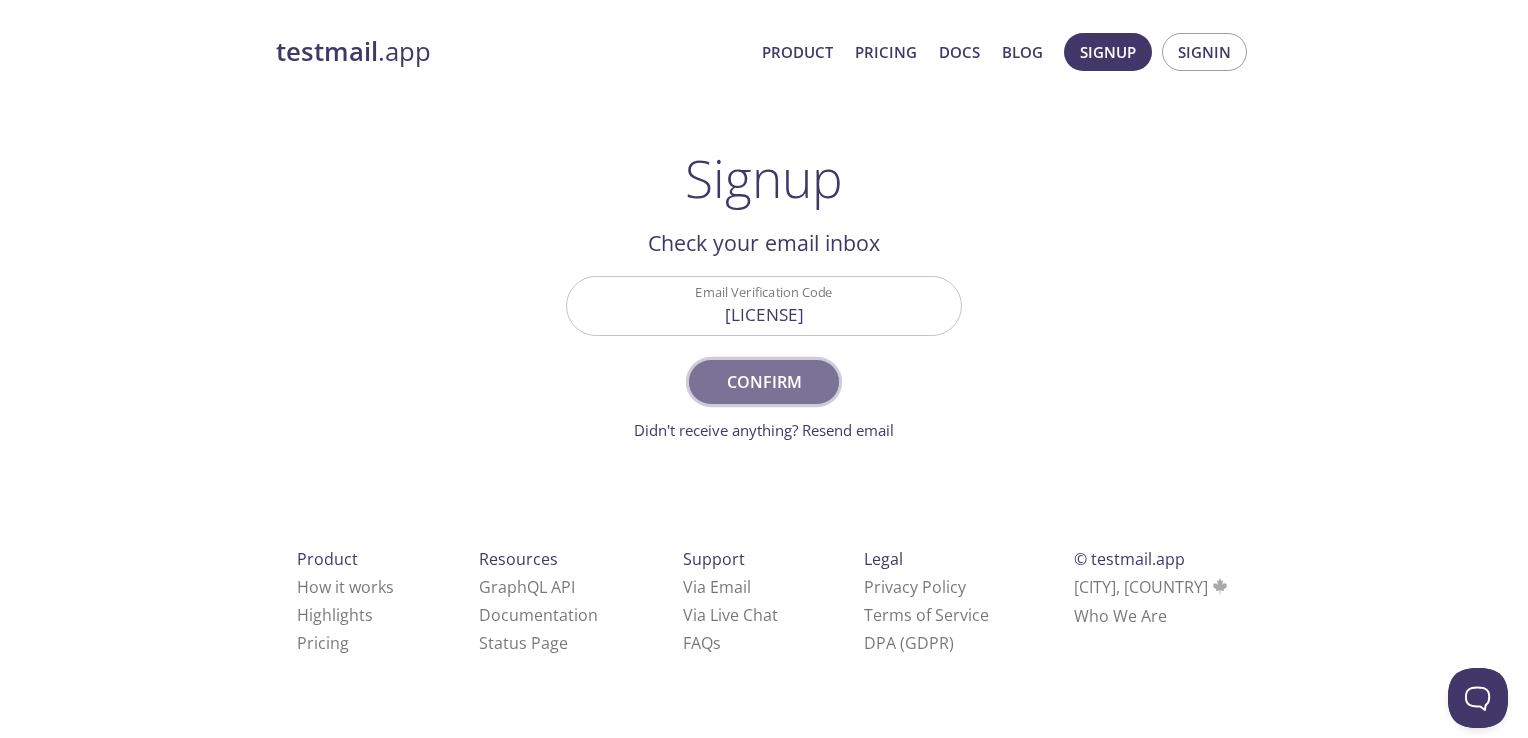 click on "Confirm" at bounding box center [764, 382] 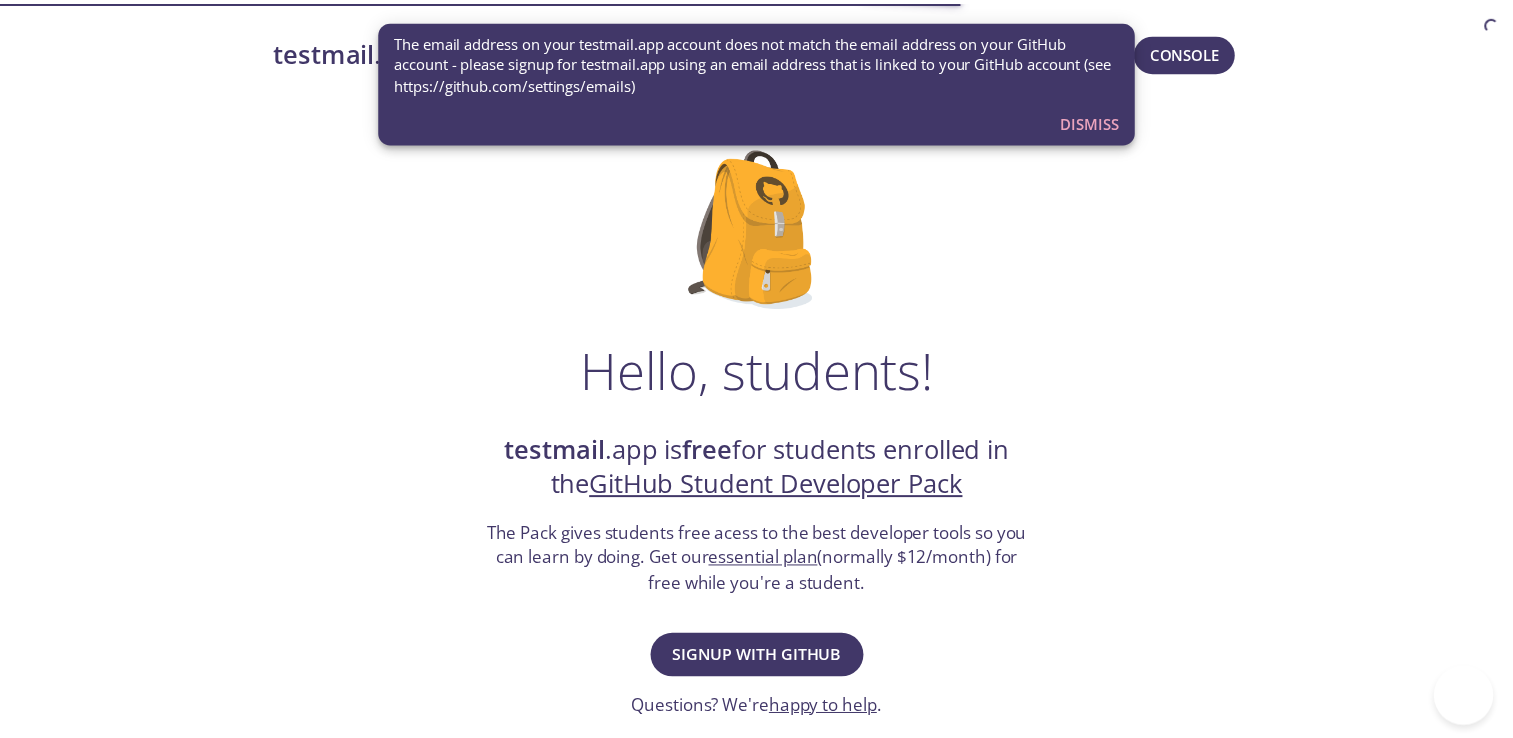 scroll, scrollTop: 0, scrollLeft: 0, axis: both 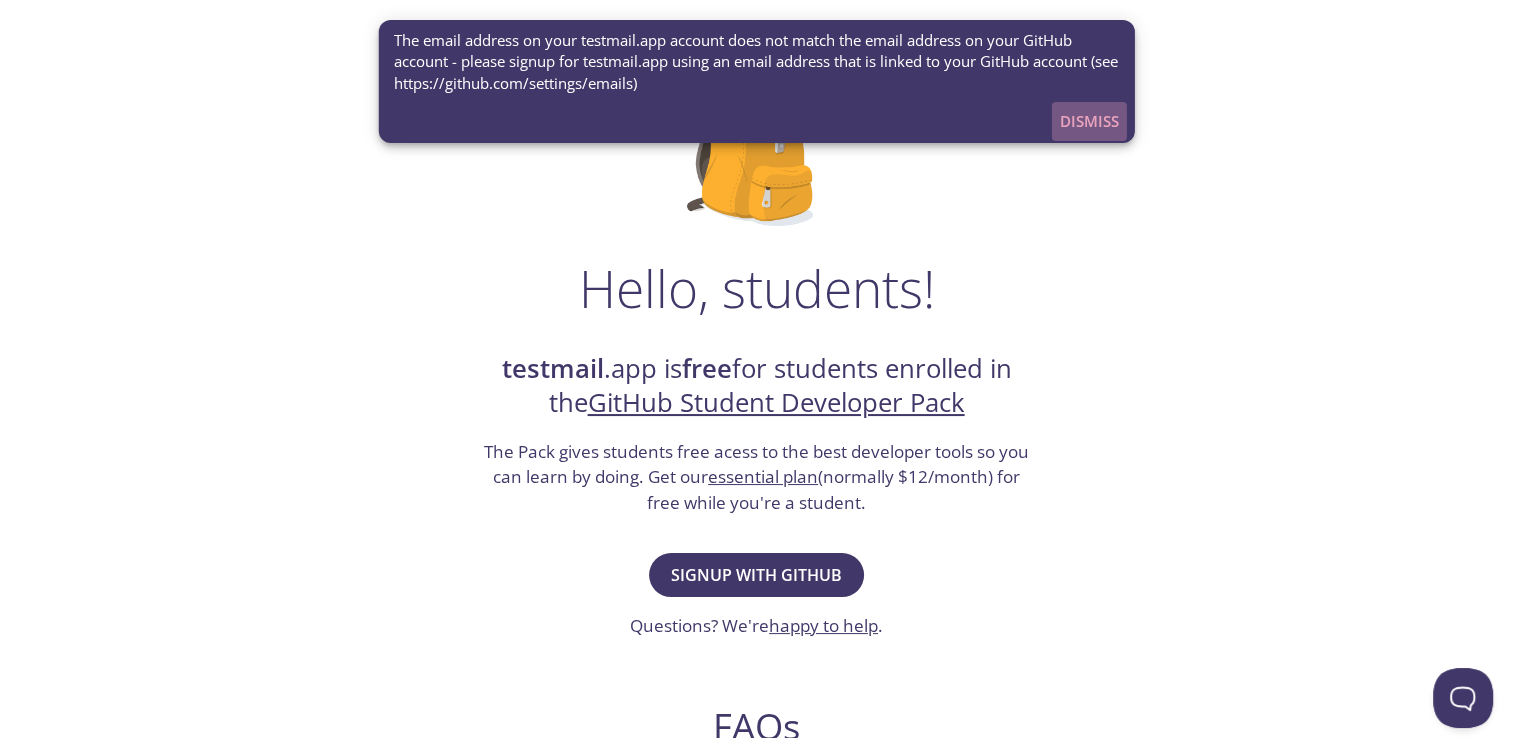 click on "Dismiss" at bounding box center [1089, 121] 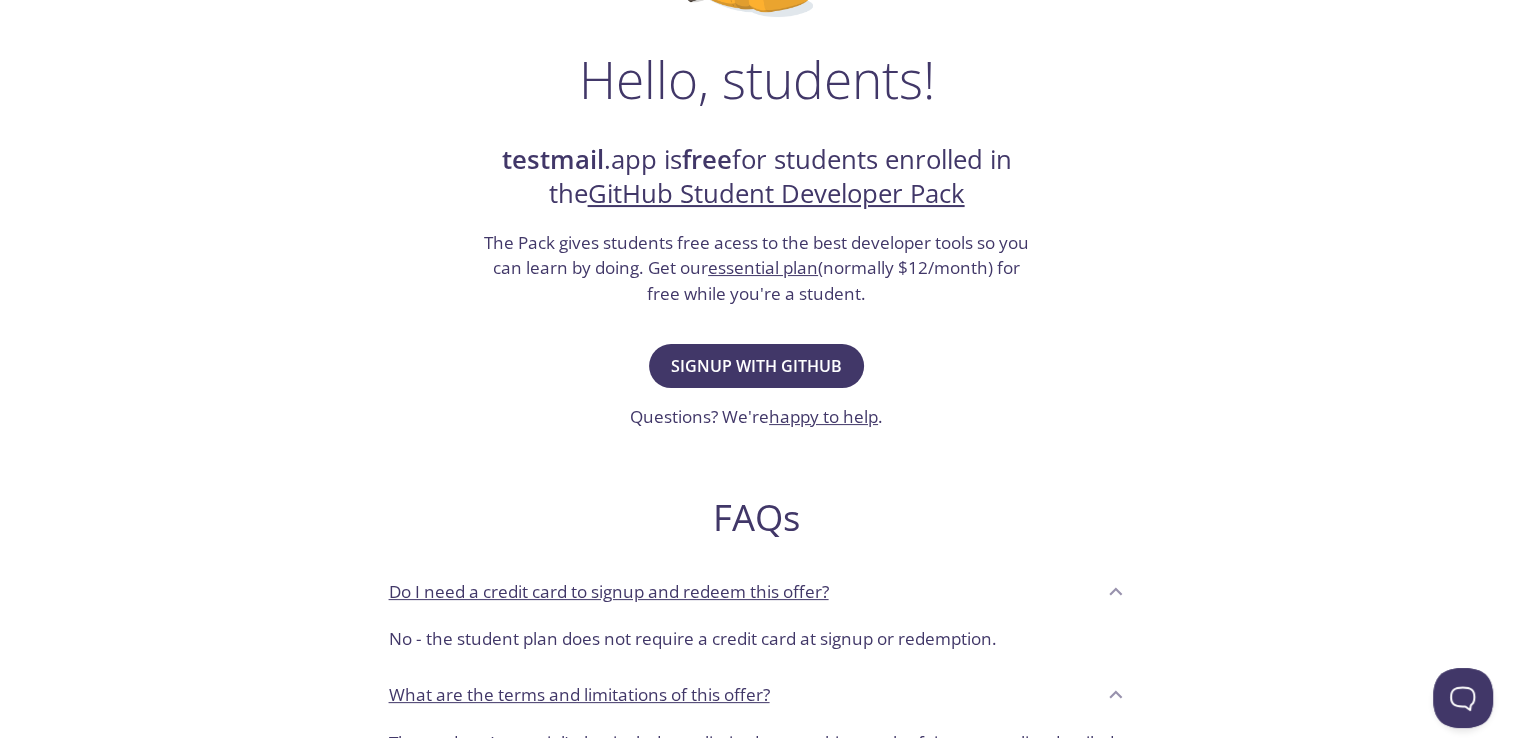 scroll, scrollTop: 292, scrollLeft: 0, axis: vertical 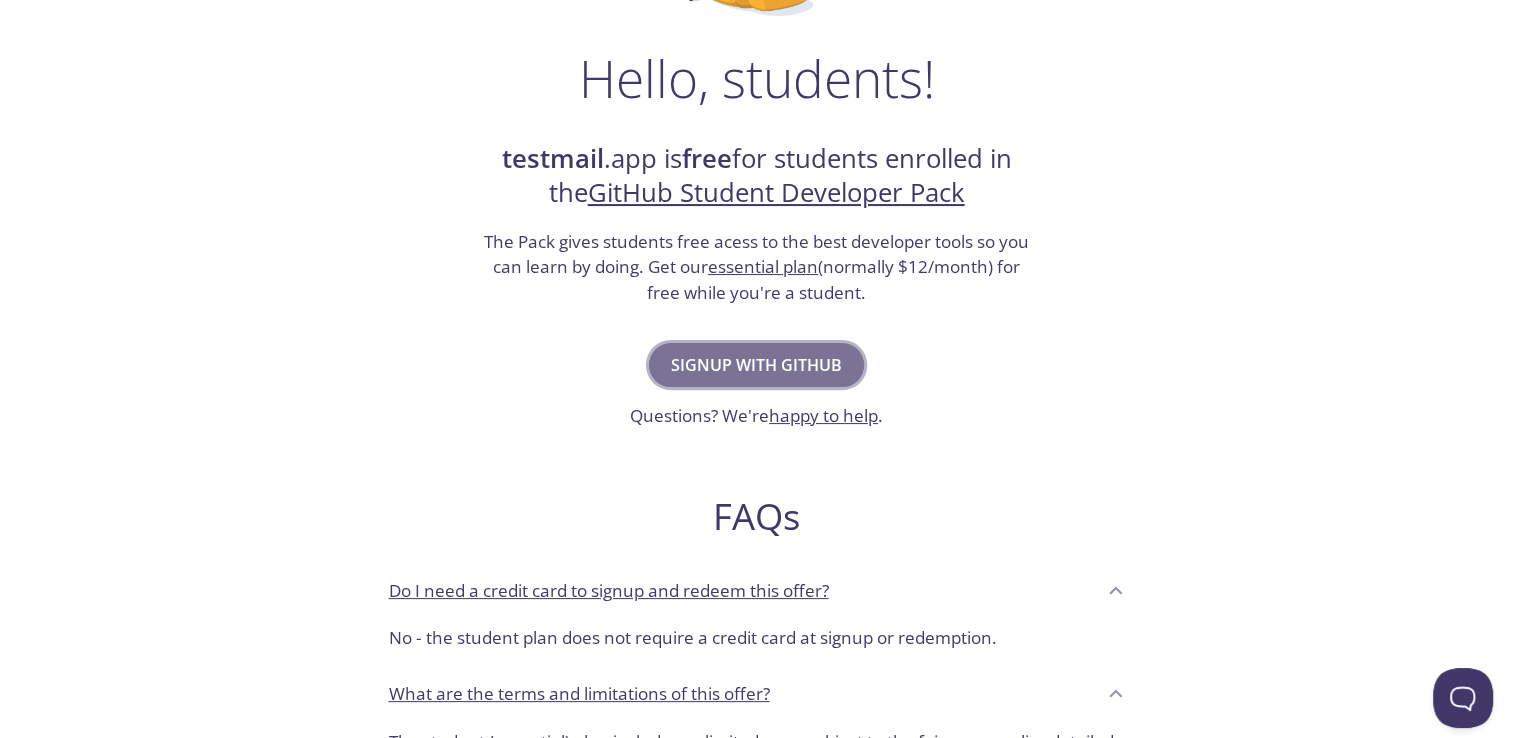 click on "Signup with GitHub" at bounding box center [756, 365] 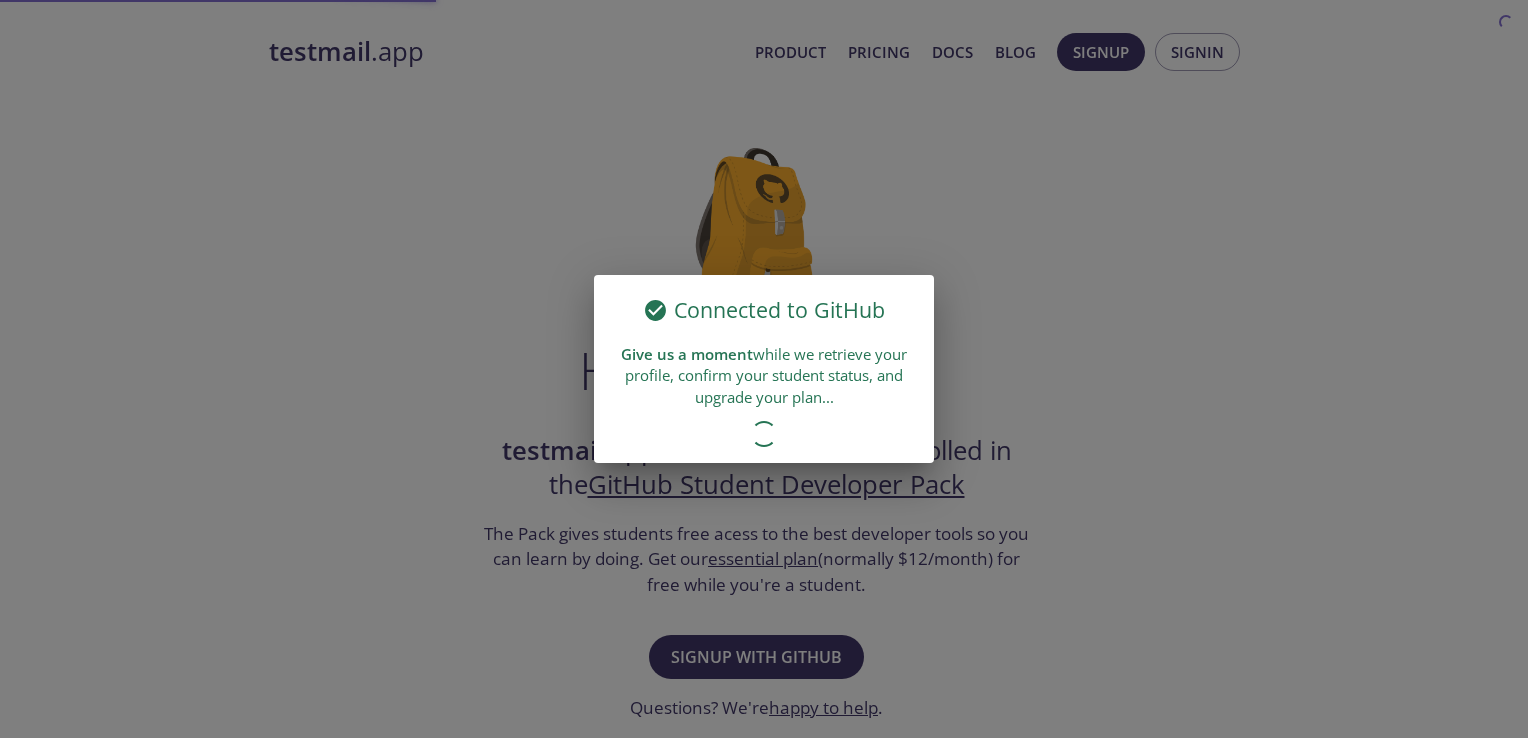 scroll, scrollTop: 0, scrollLeft: 0, axis: both 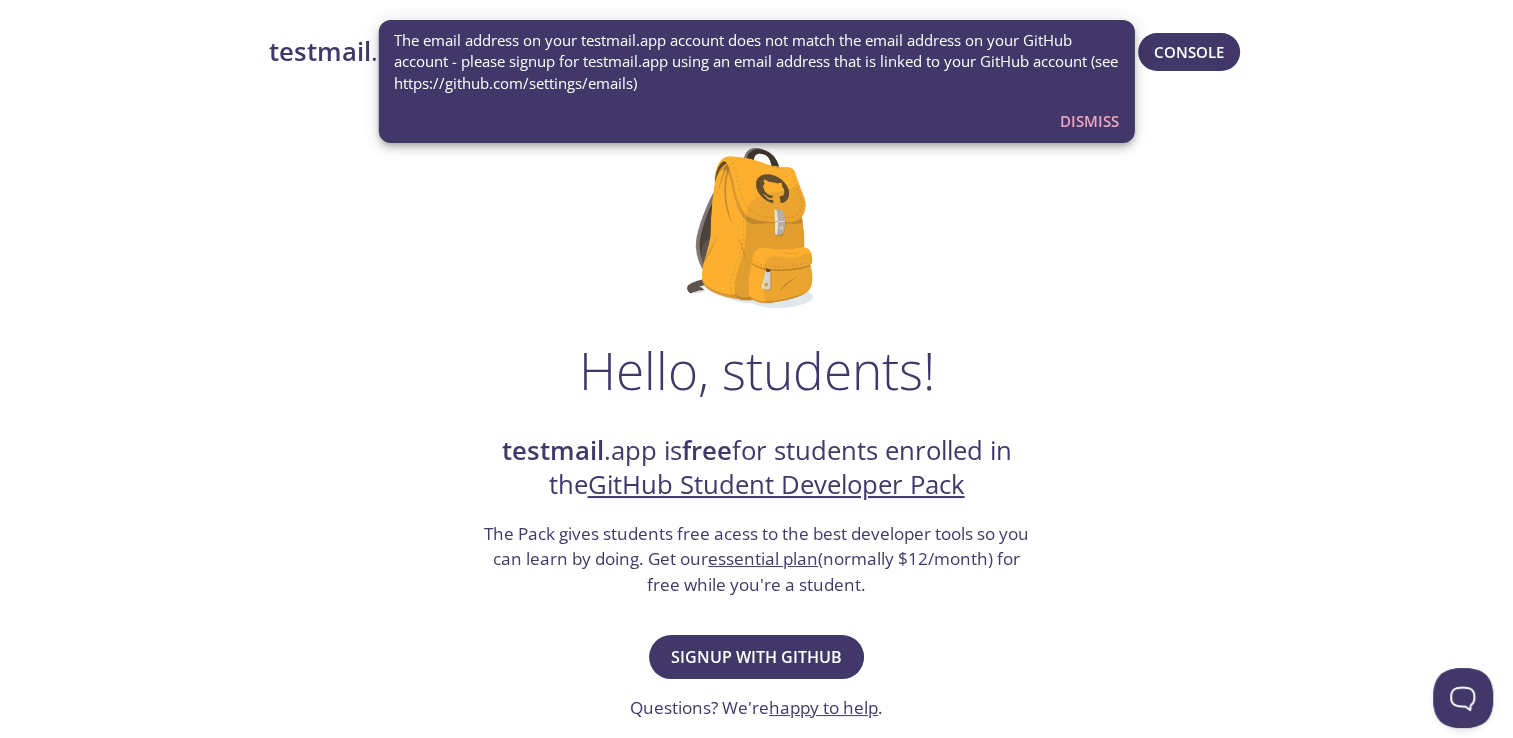 drag, startPoint x: 1088, startPoint y: 118, endPoint x: 1108, endPoint y: 198, distance: 82.46211 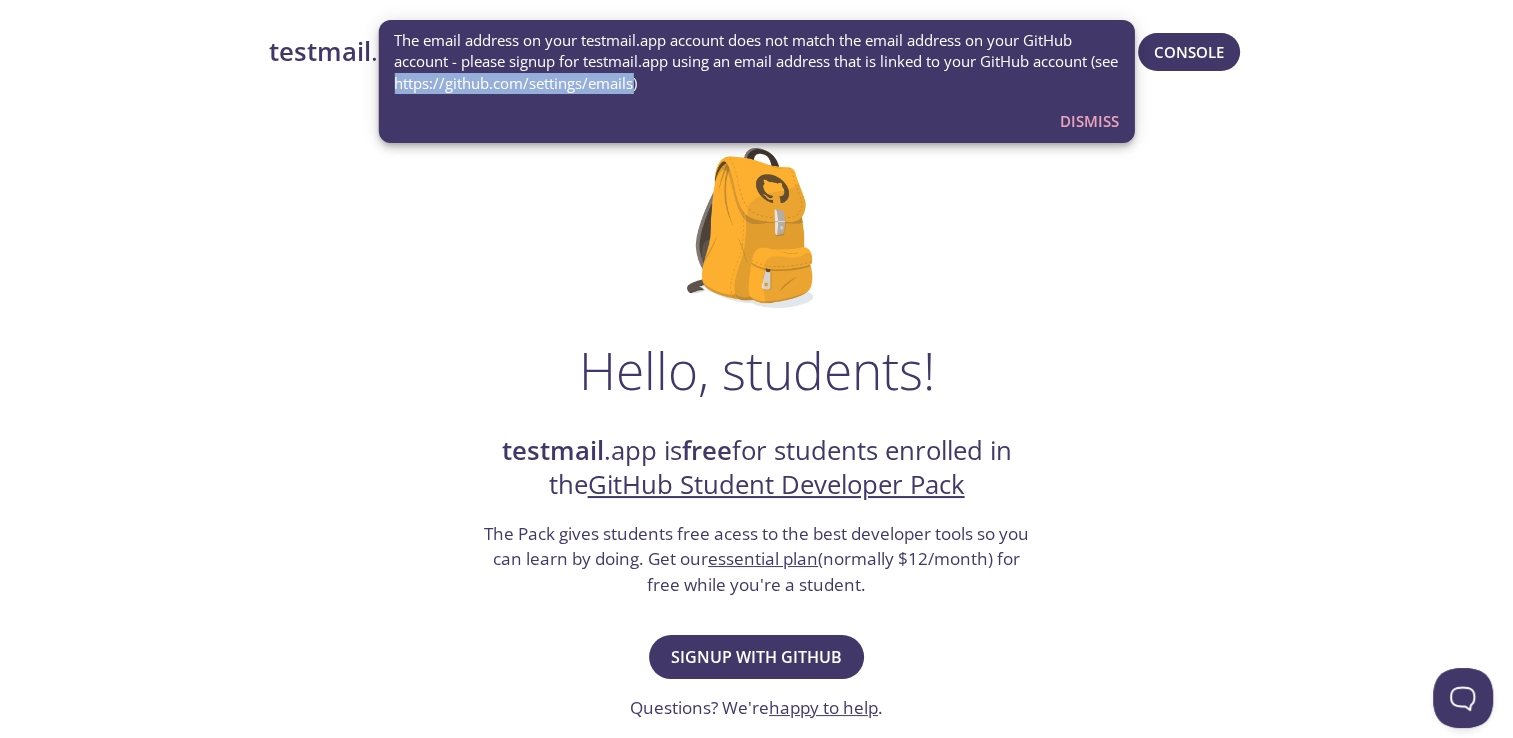 drag, startPoint x: 424, startPoint y: 84, endPoint x: 665, endPoint y: 88, distance: 241.03319 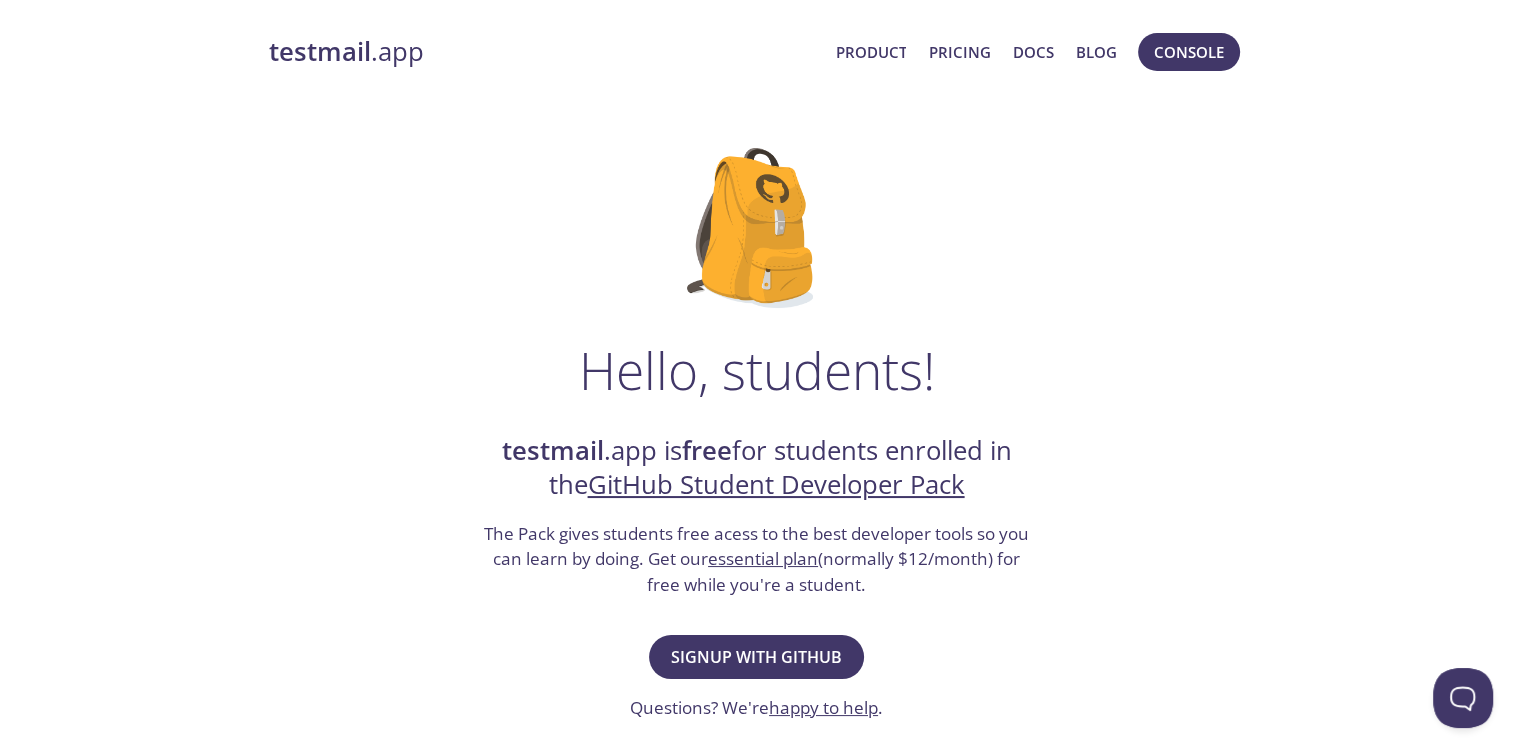 click on "Signup with GitHub Questions? We're  happy to help ." at bounding box center (756, 675) 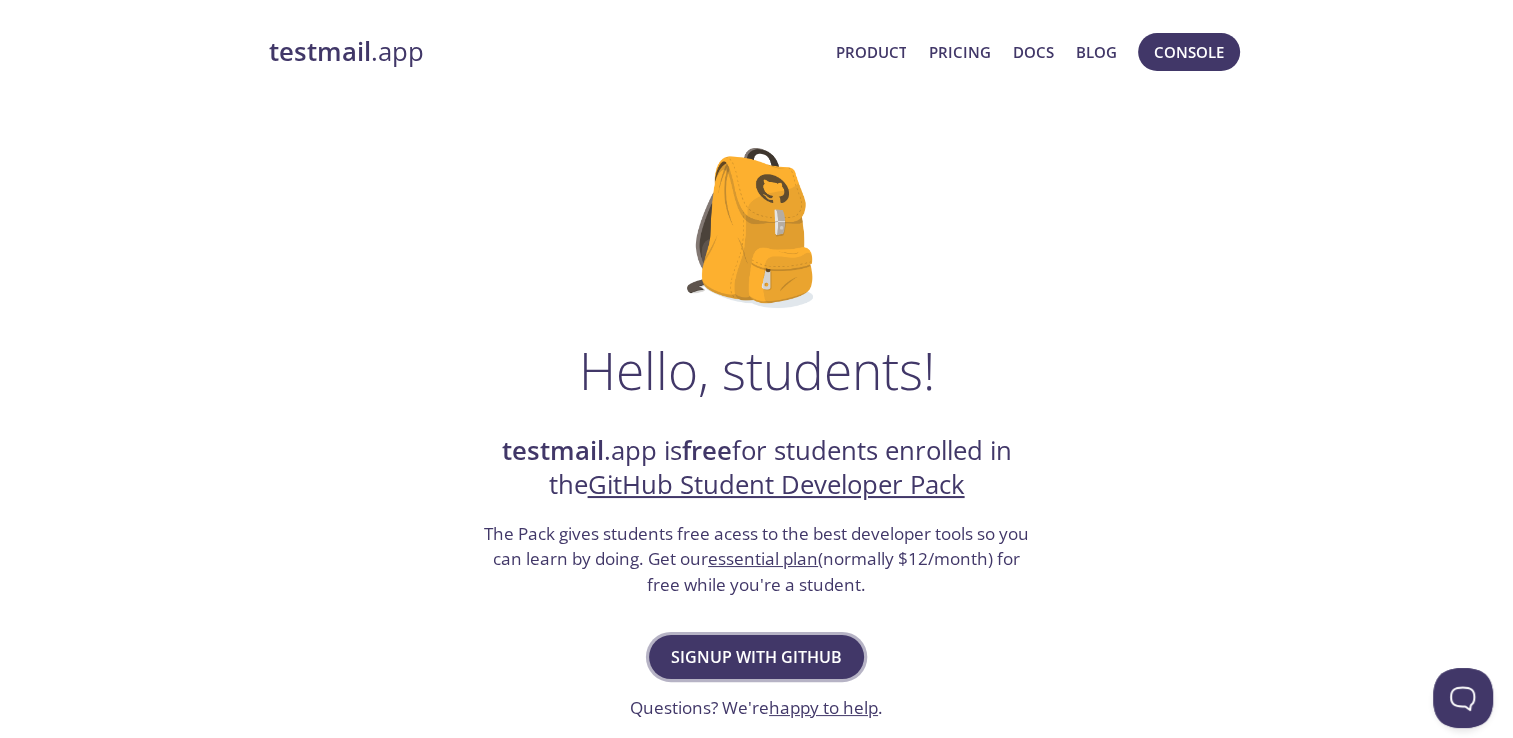 click on "Signup with GitHub" at bounding box center (756, 657) 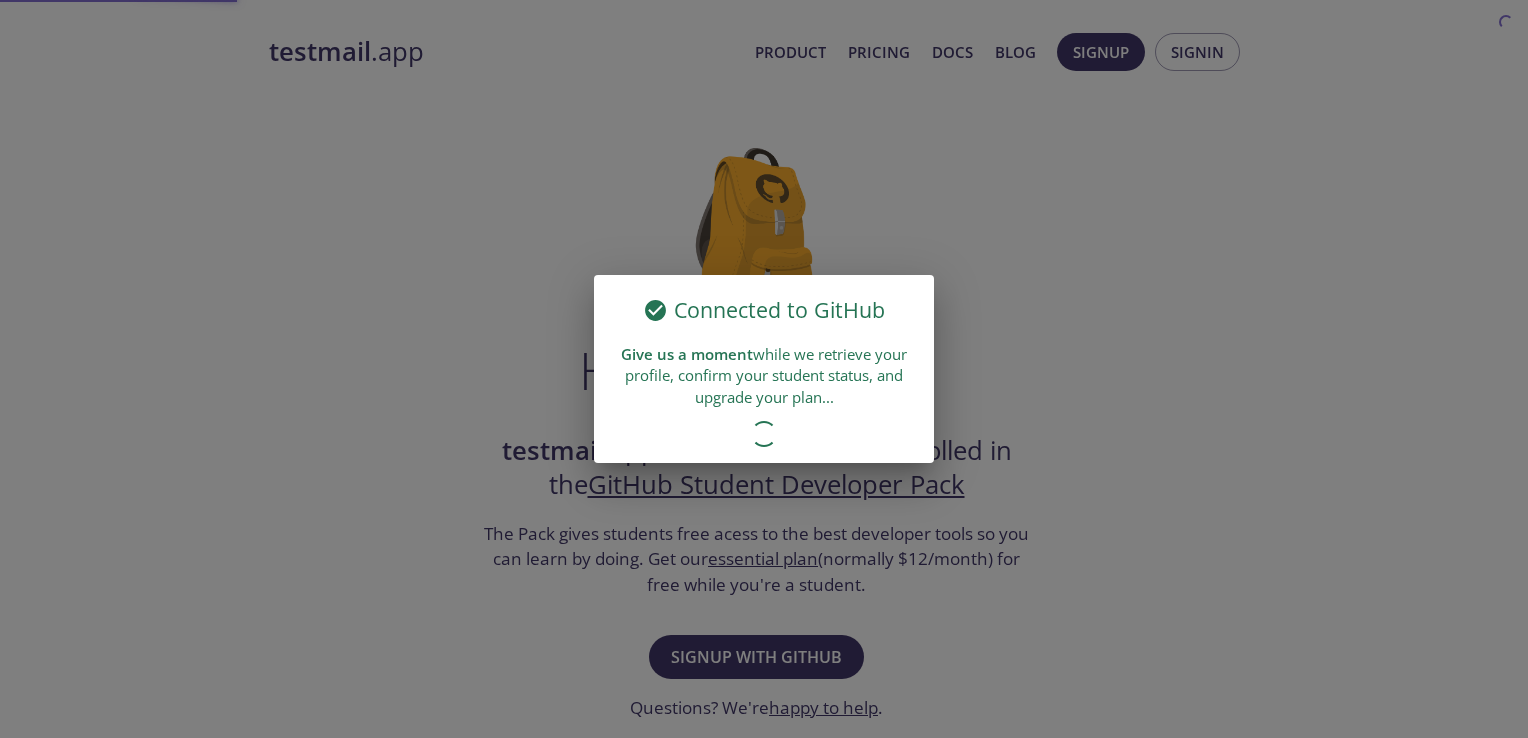 scroll, scrollTop: 0, scrollLeft: 0, axis: both 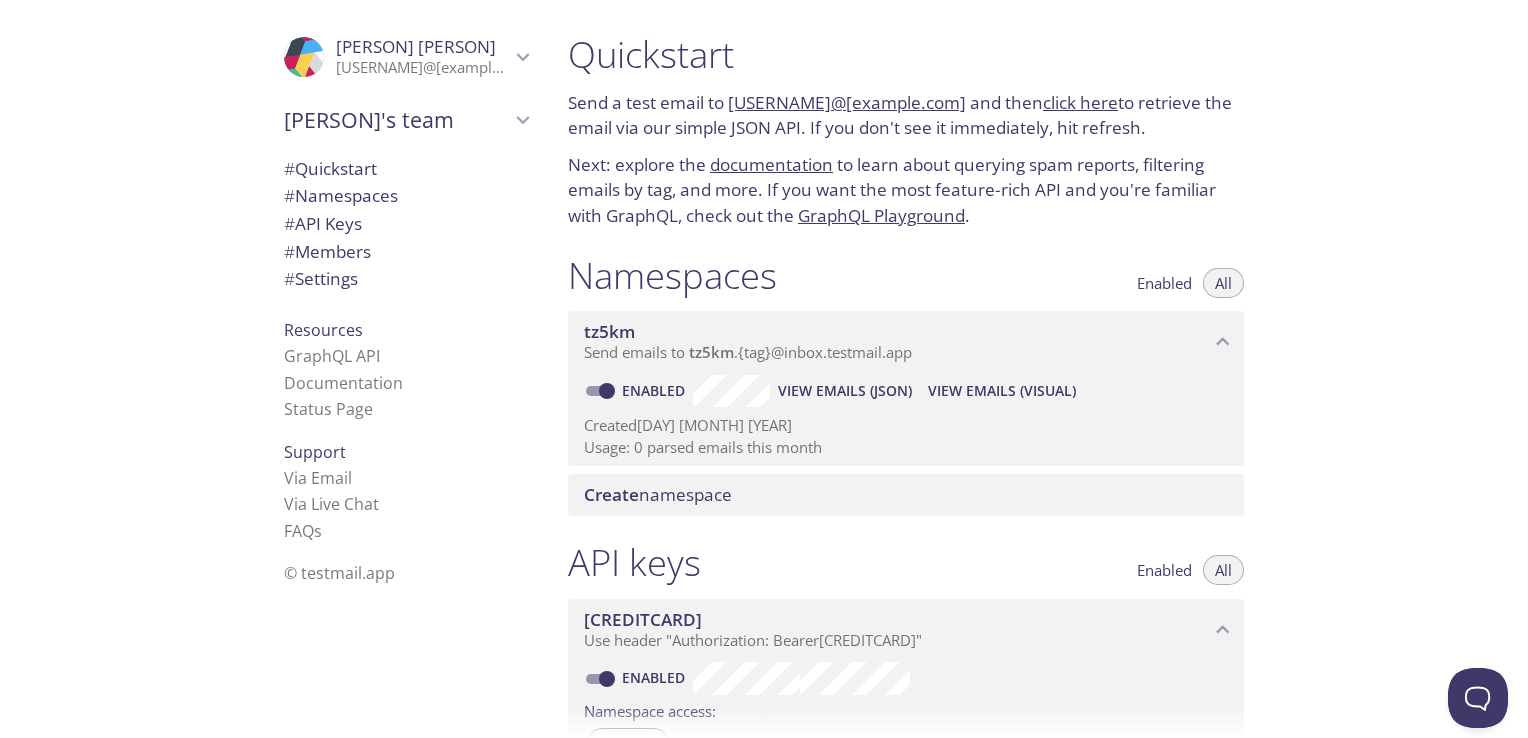 click on "click here" at bounding box center (1080, 102) 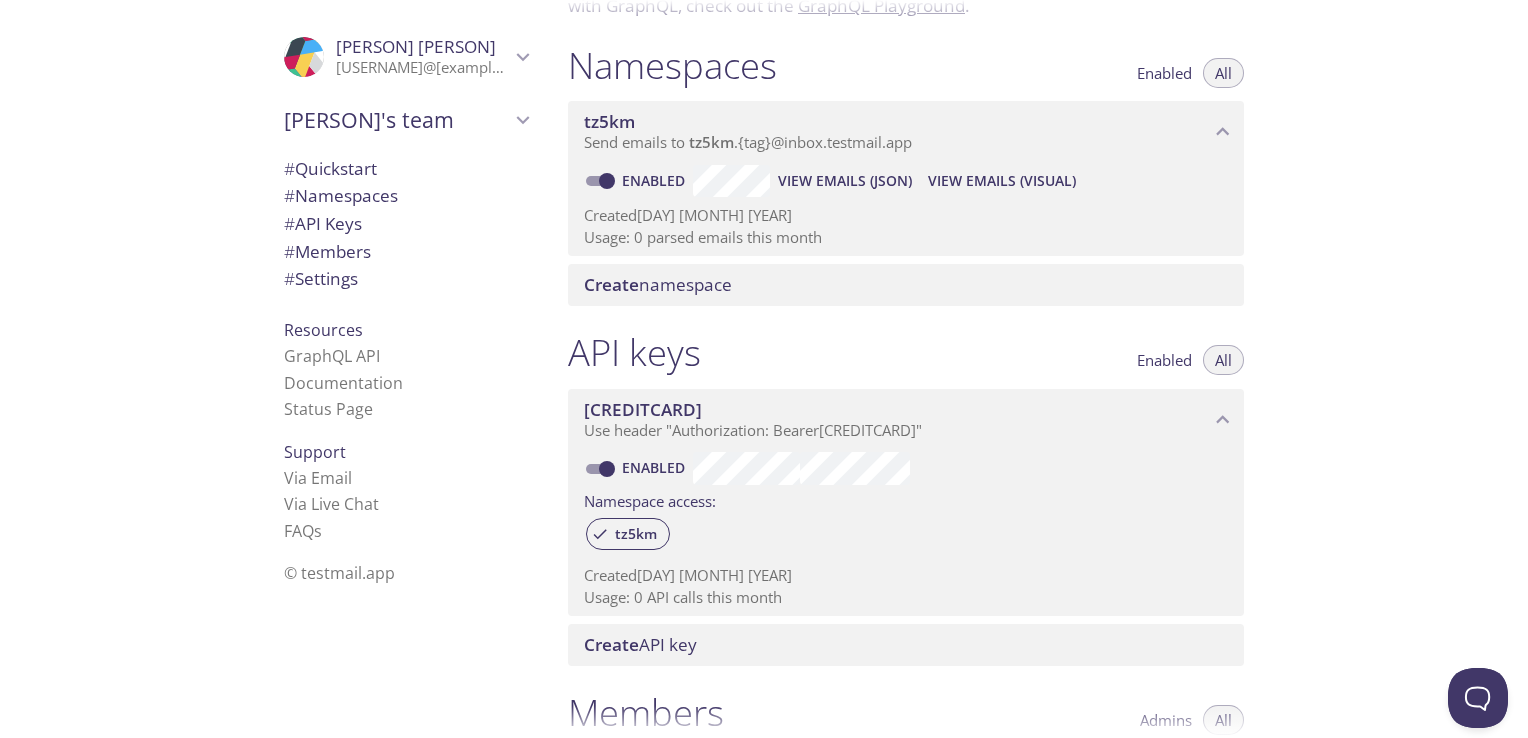 scroll, scrollTop: 216, scrollLeft: 0, axis: vertical 